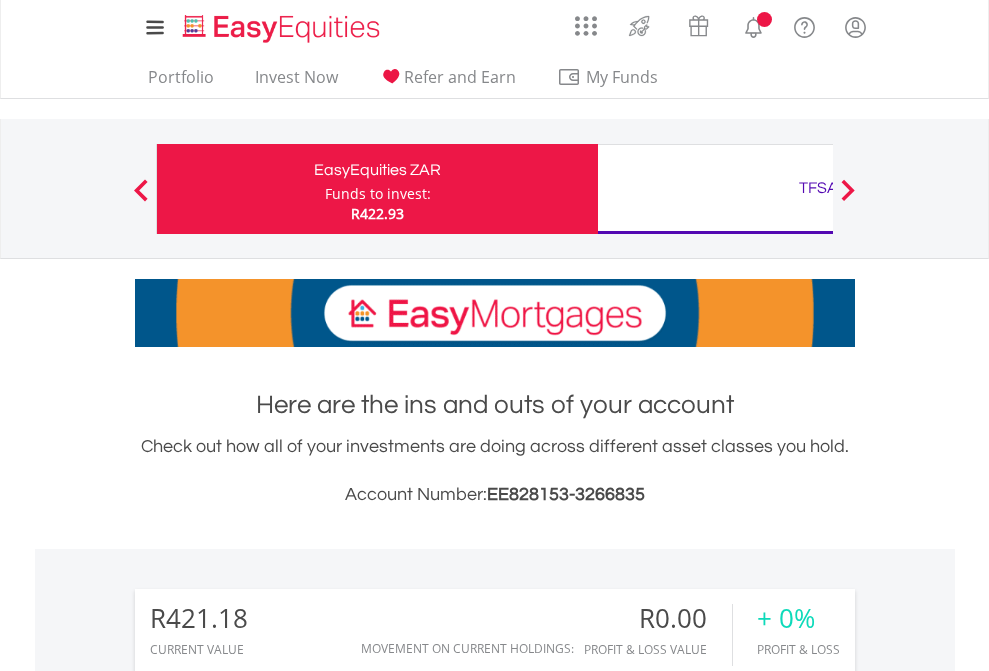 scroll, scrollTop: 0, scrollLeft: 0, axis: both 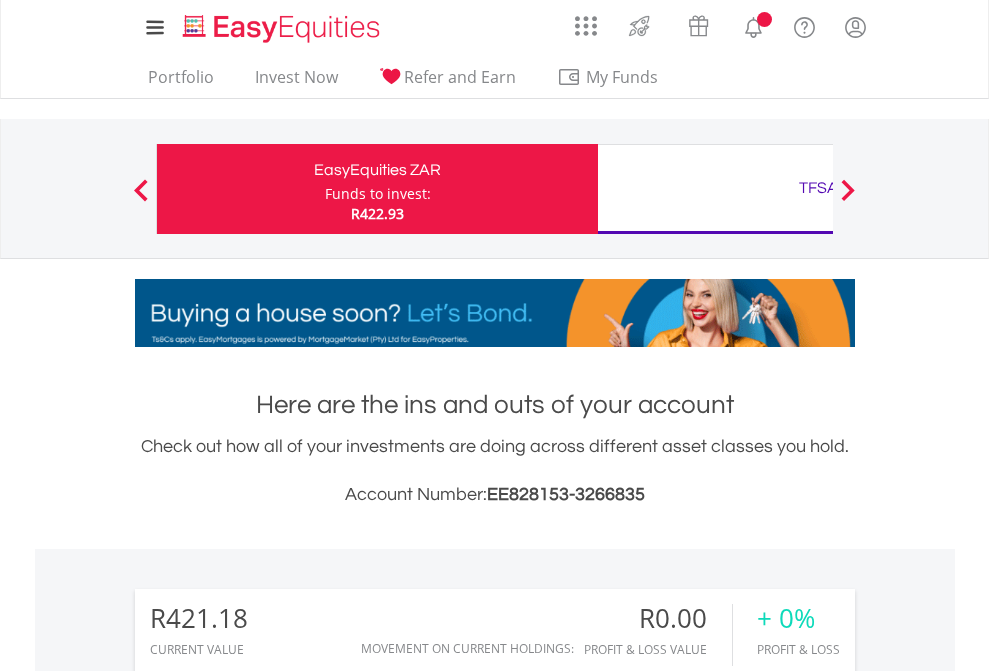 click on "Funds to invest:" at bounding box center [378, 194] 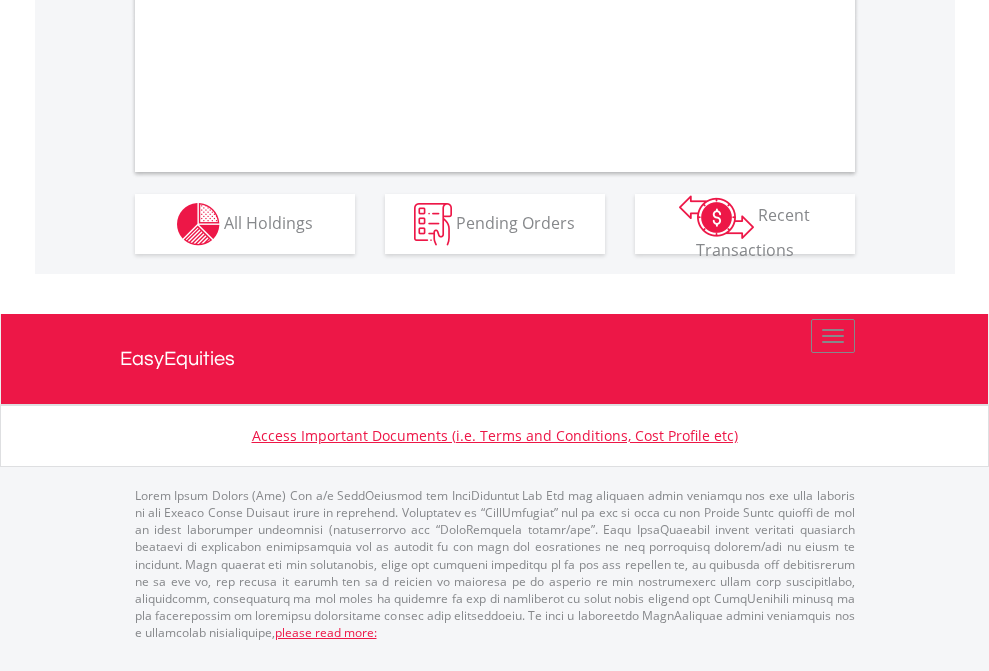 scroll, scrollTop: 1917, scrollLeft: 0, axis: vertical 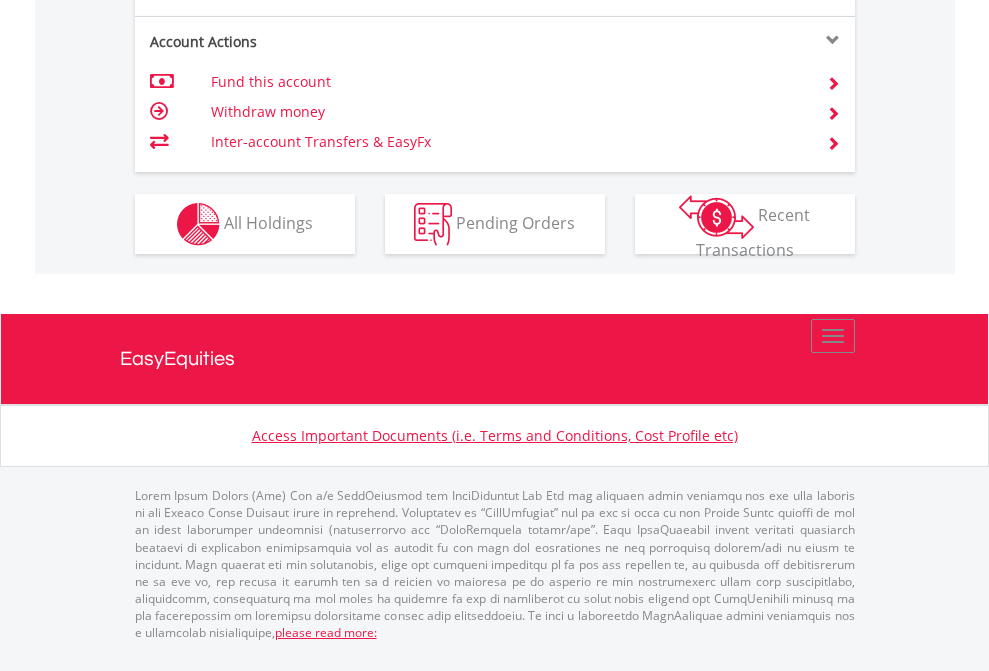 click on "Investment types" at bounding box center [706, -337] 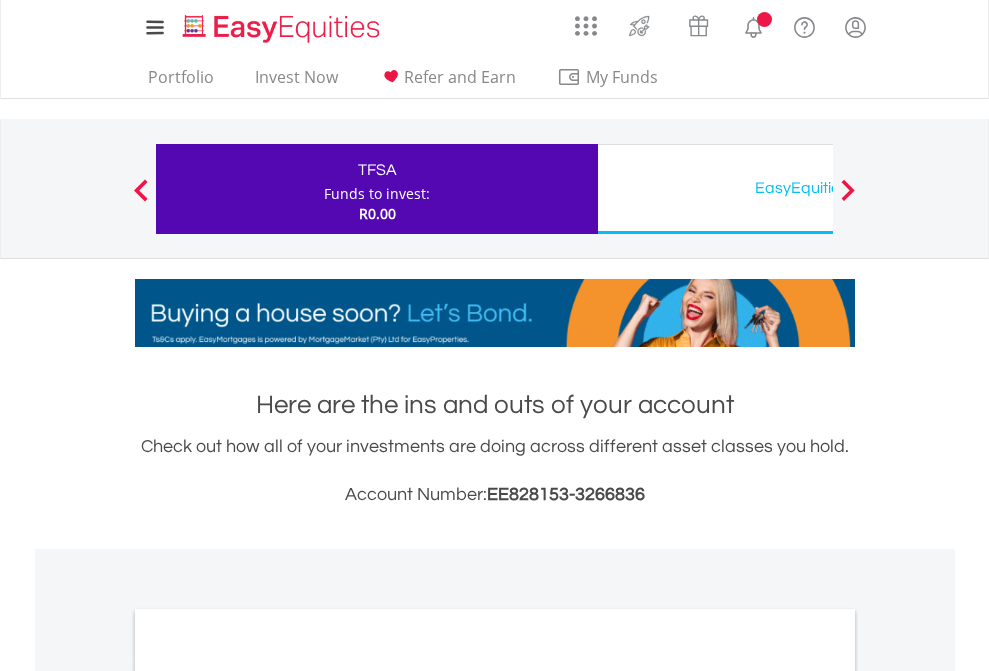 scroll, scrollTop: 0, scrollLeft: 0, axis: both 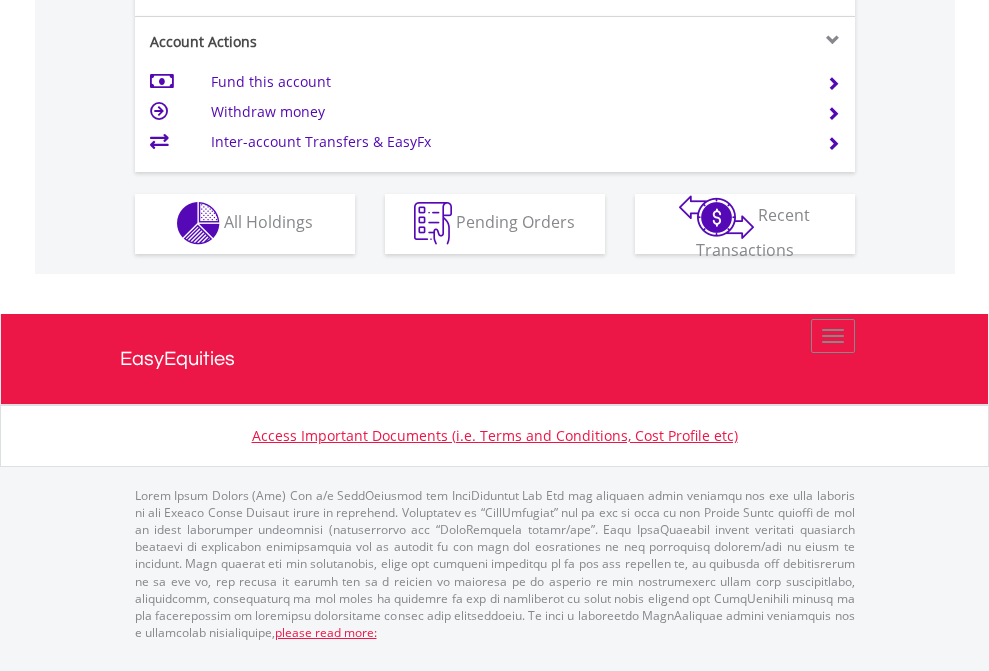click on "Investment types" at bounding box center (706, -353) 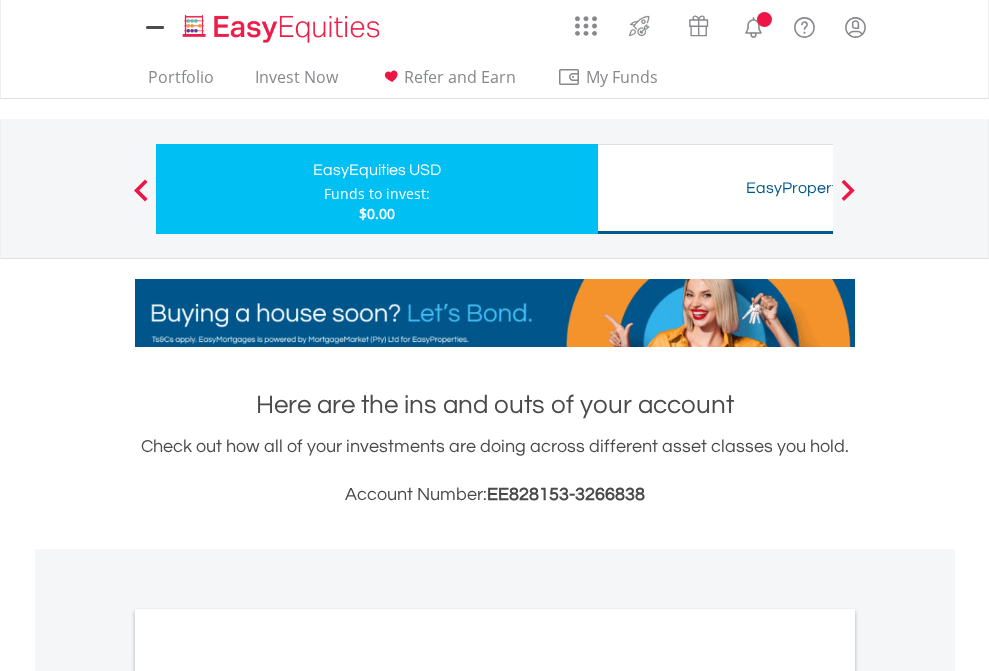 scroll, scrollTop: 0, scrollLeft: 0, axis: both 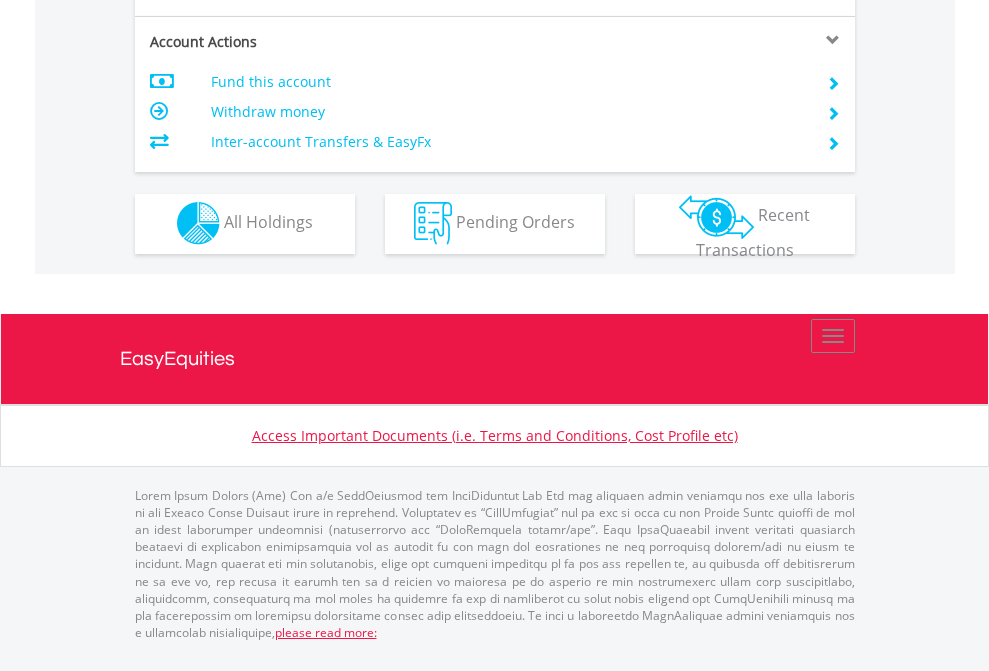 click on "Investment types" at bounding box center [706, -353] 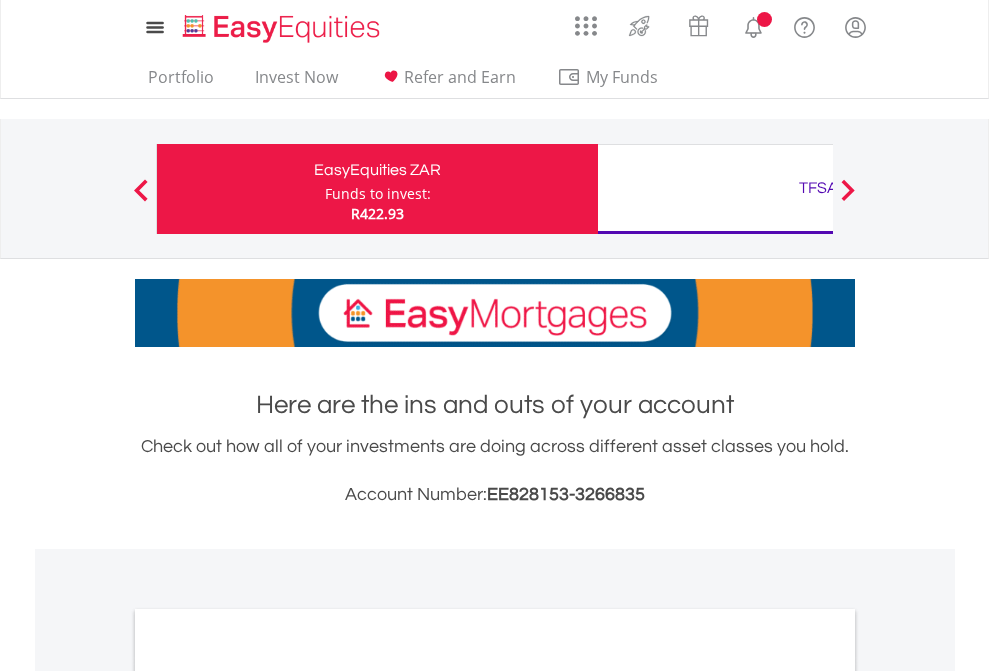 scroll, scrollTop: 0, scrollLeft: 0, axis: both 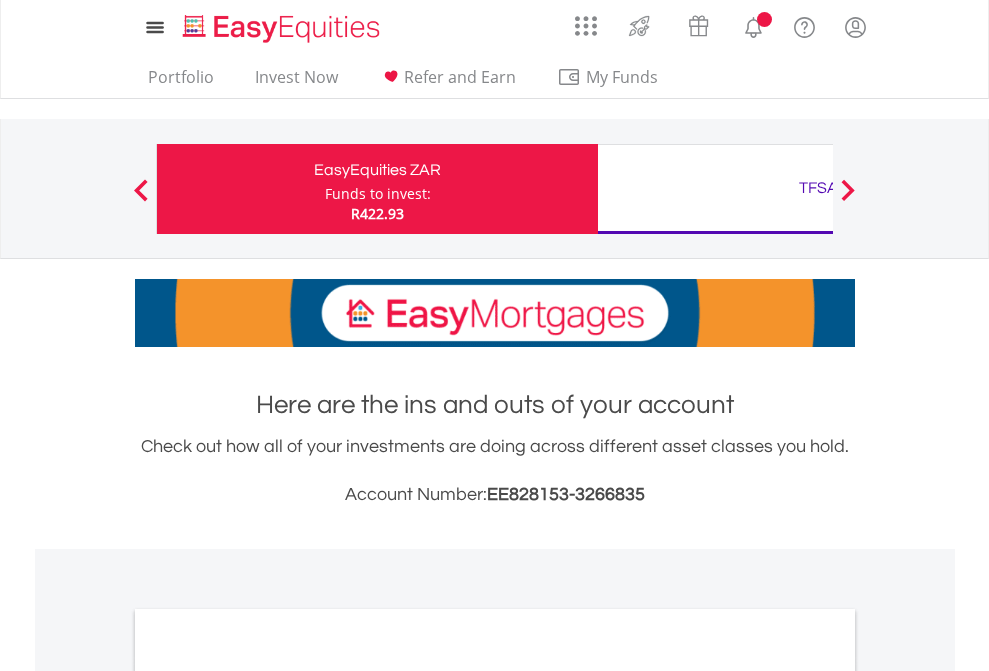 click on "All Holdings" at bounding box center [268, 1096] 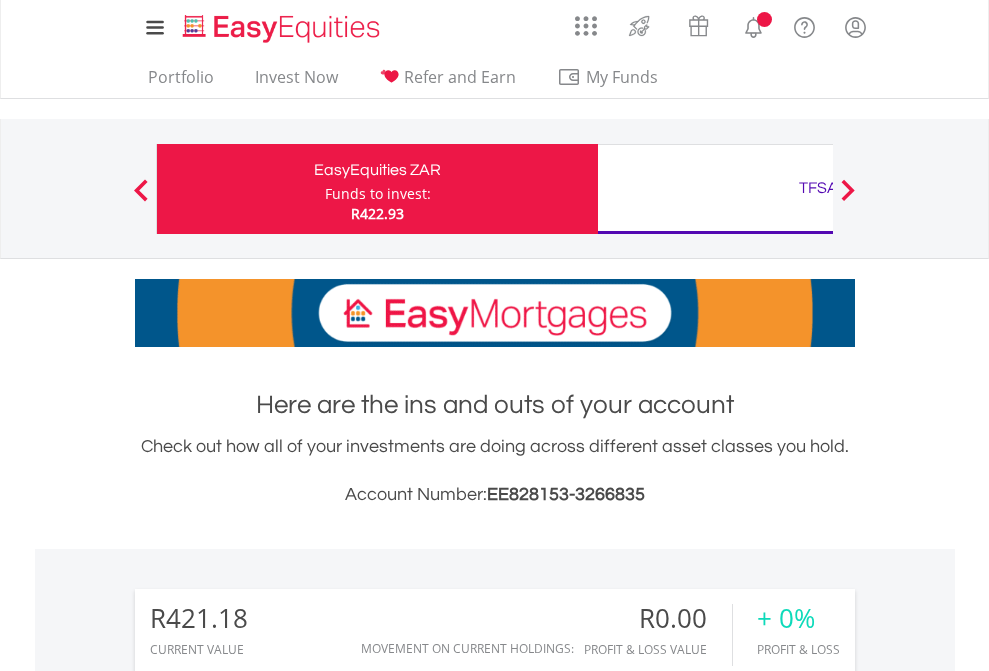 scroll, scrollTop: 1202, scrollLeft: 0, axis: vertical 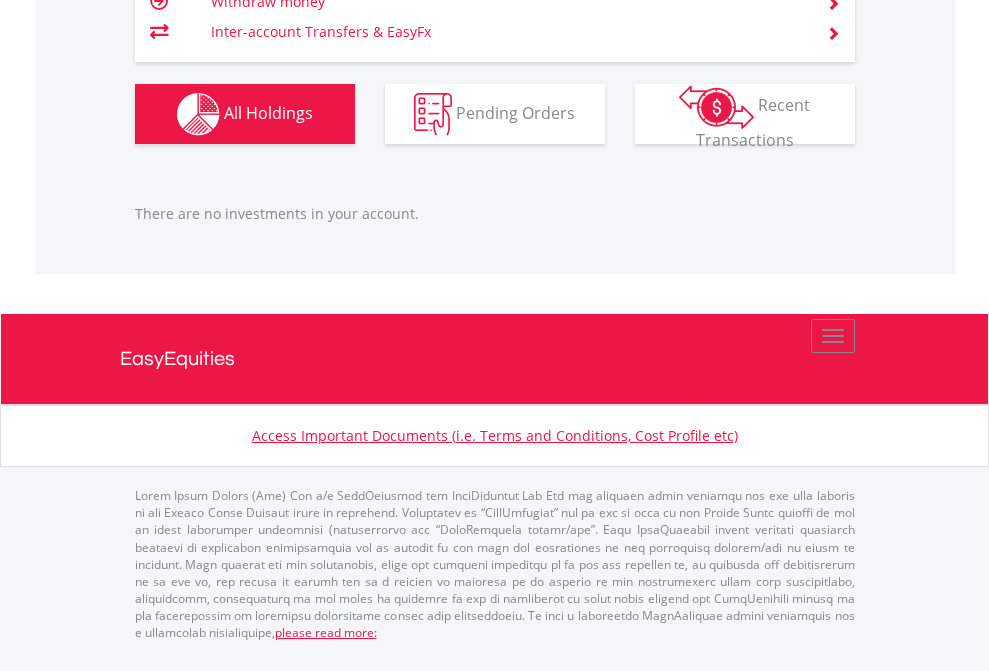 click on "TFSA" at bounding box center (818, -1206) 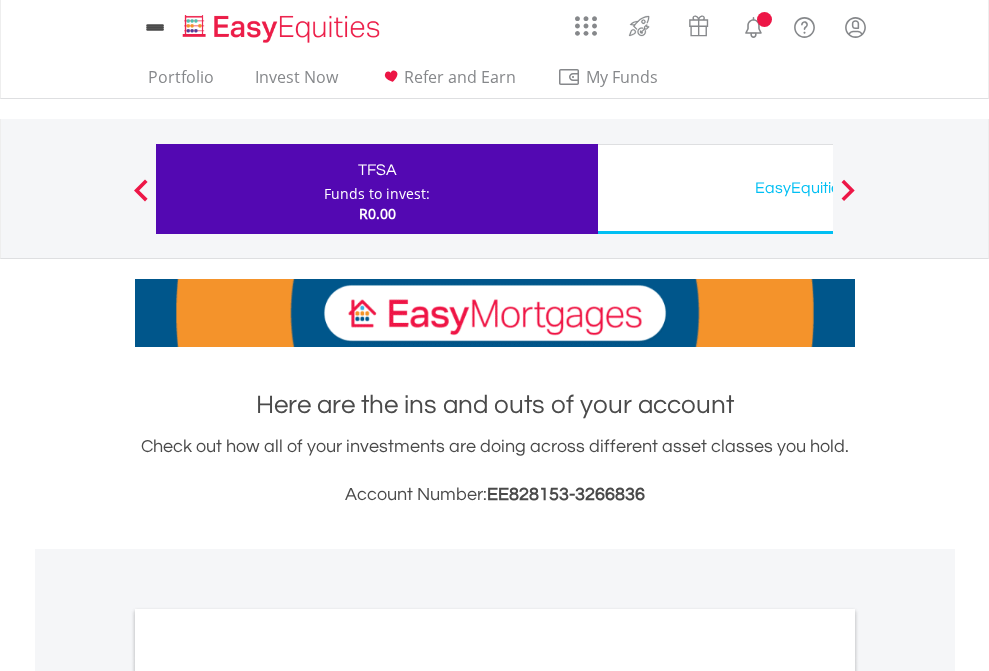 scroll, scrollTop: 0, scrollLeft: 0, axis: both 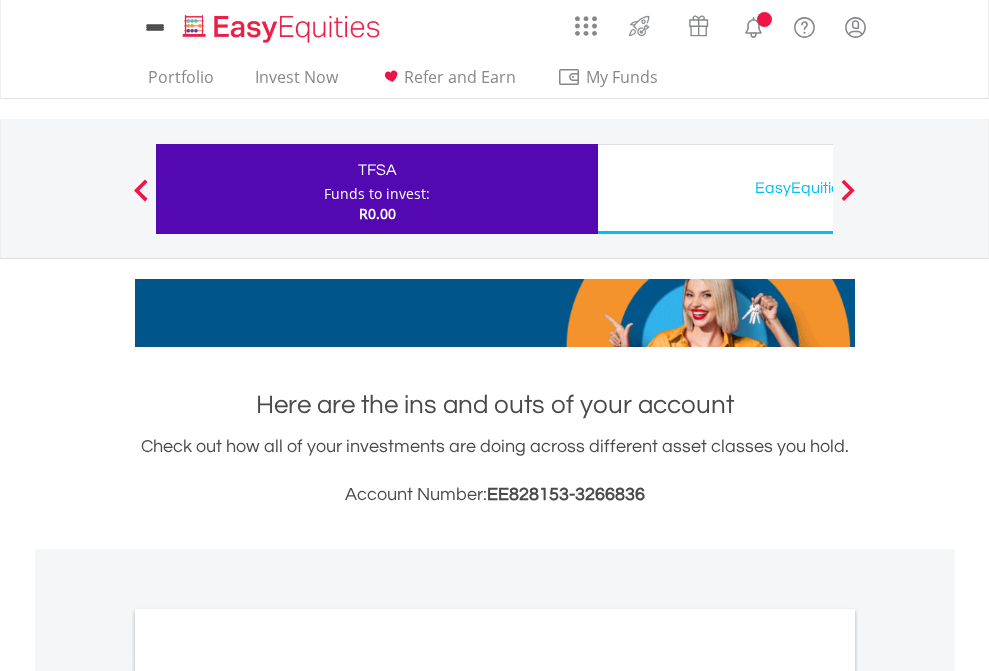 click on "All Holdings" at bounding box center (268, 1096) 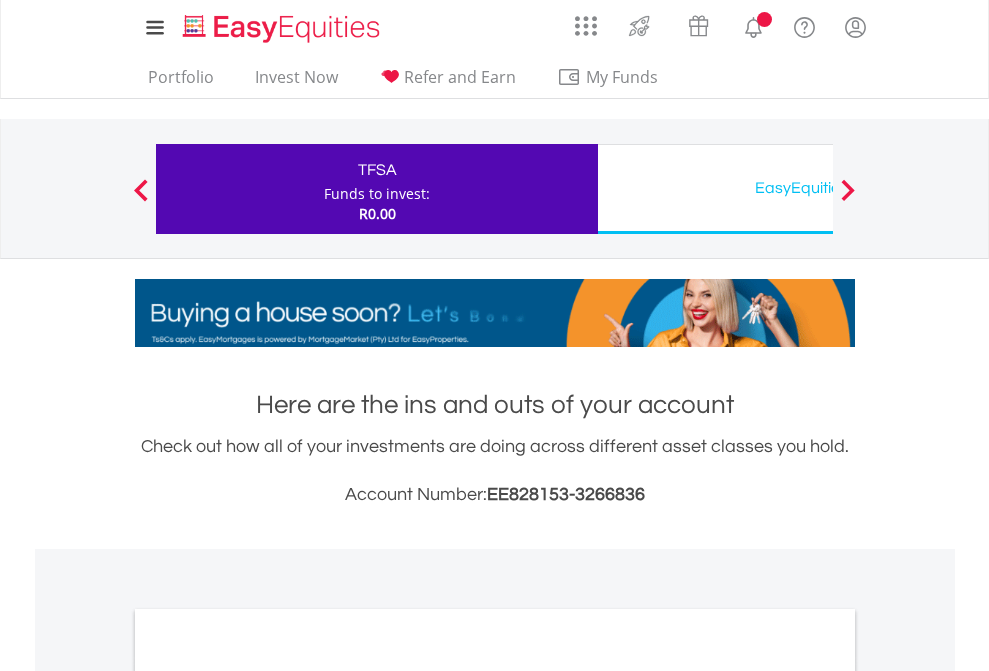 scroll, scrollTop: 1202, scrollLeft: 0, axis: vertical 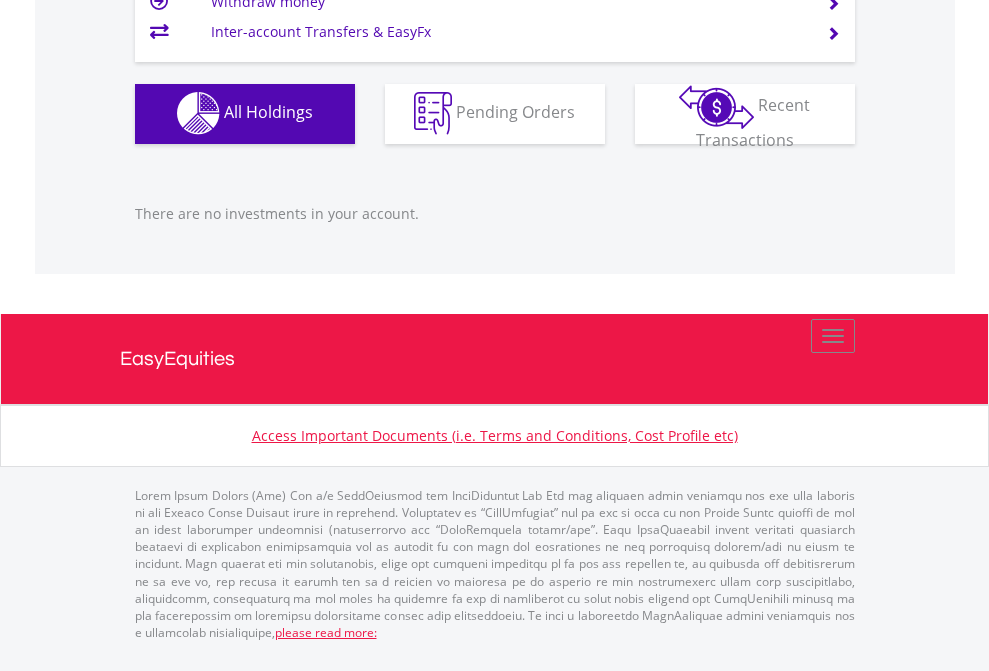 click on "EasyEquities USD" at bounding box center (818, -1142) 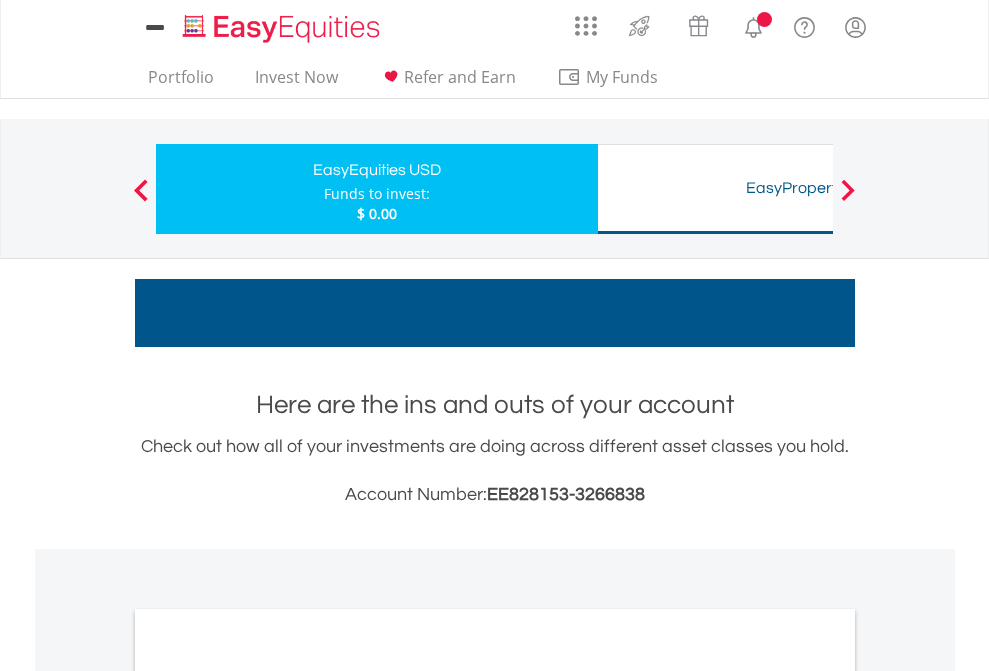 scroll, scrollTop: 0, scrollLeft: 0, axis: both 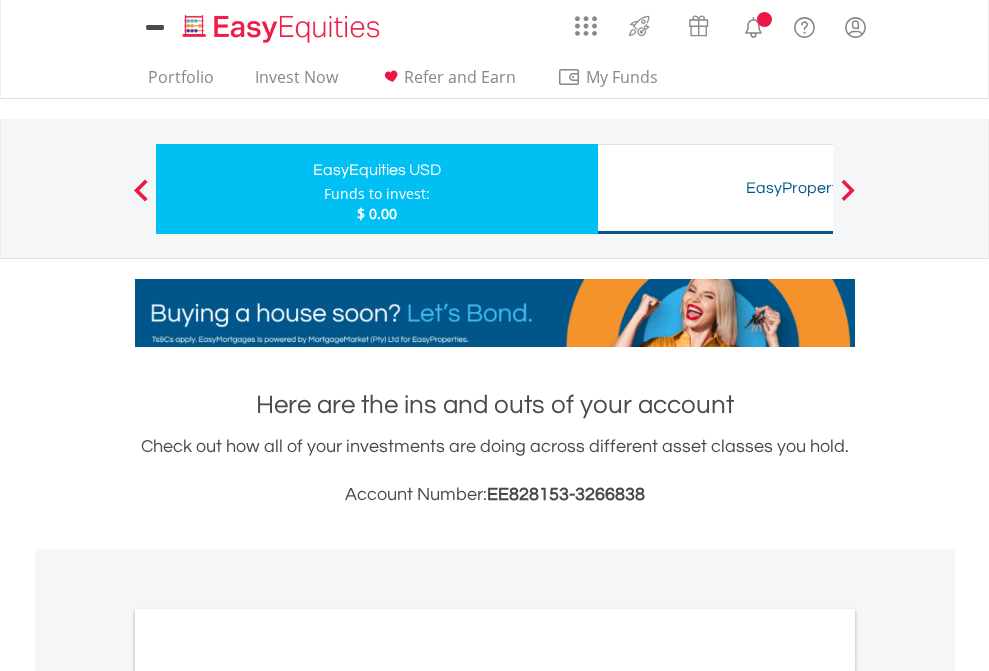 click on "All Holdings" at bounding box center [268, 1096] 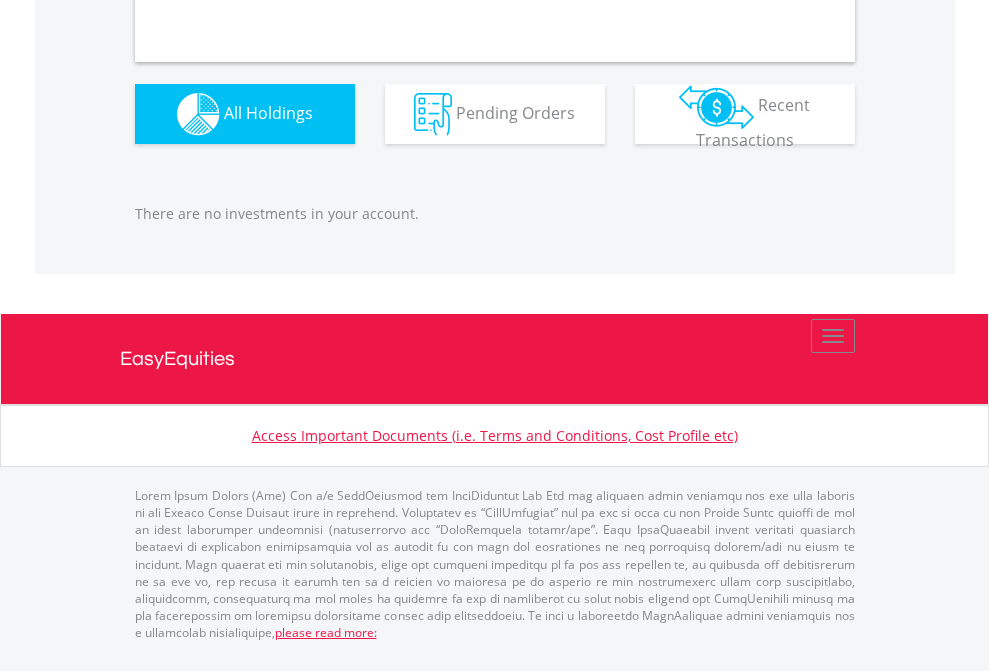scroll, scrollTop: 1980, scrollLeft: 0, axis: vertical 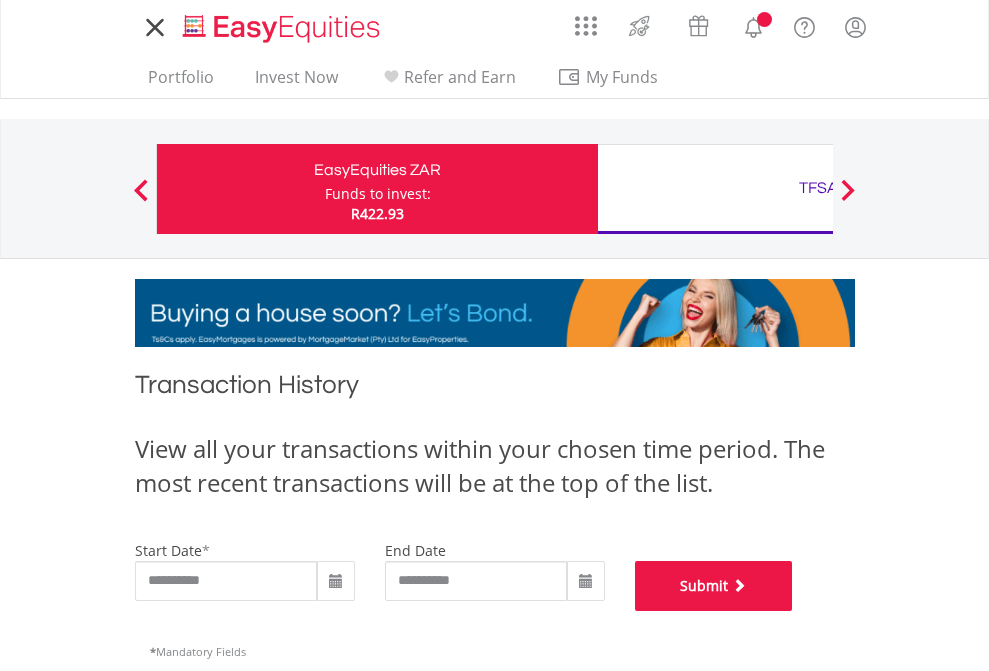 click on "Submit" at bounding box center (714, 586) 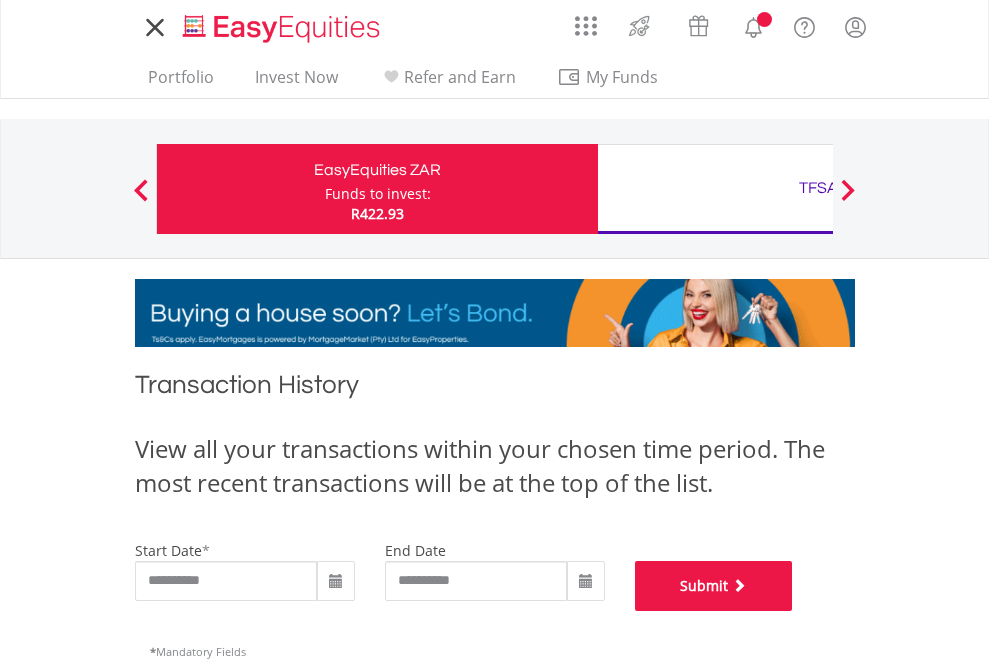 scroll, scrollTop: 811, scrollLeft: 0, axis: vertical 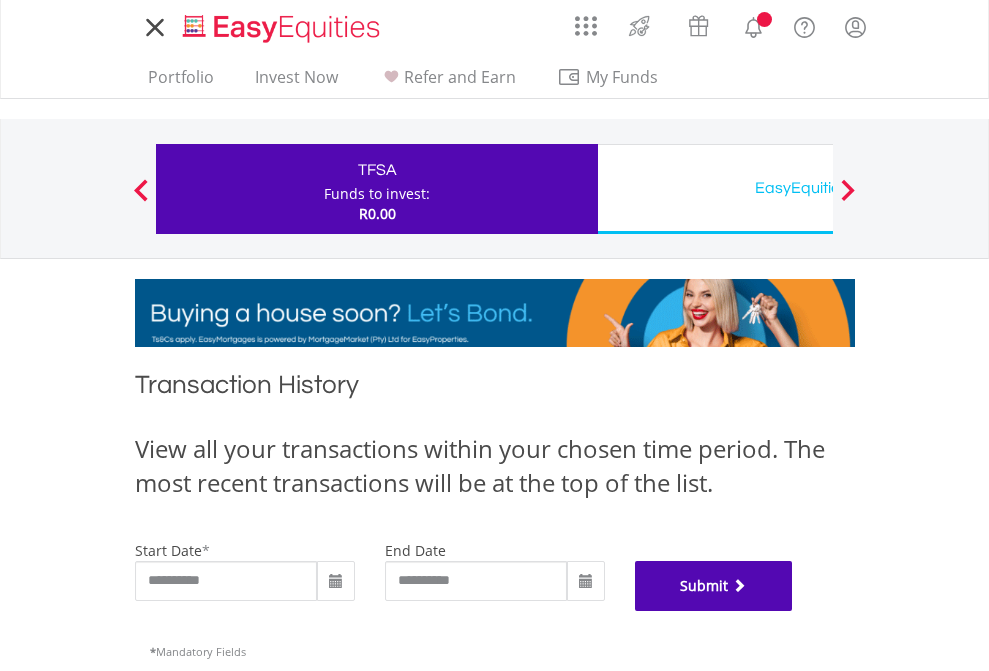 click on "Submit" at bounding box center (714, 586) 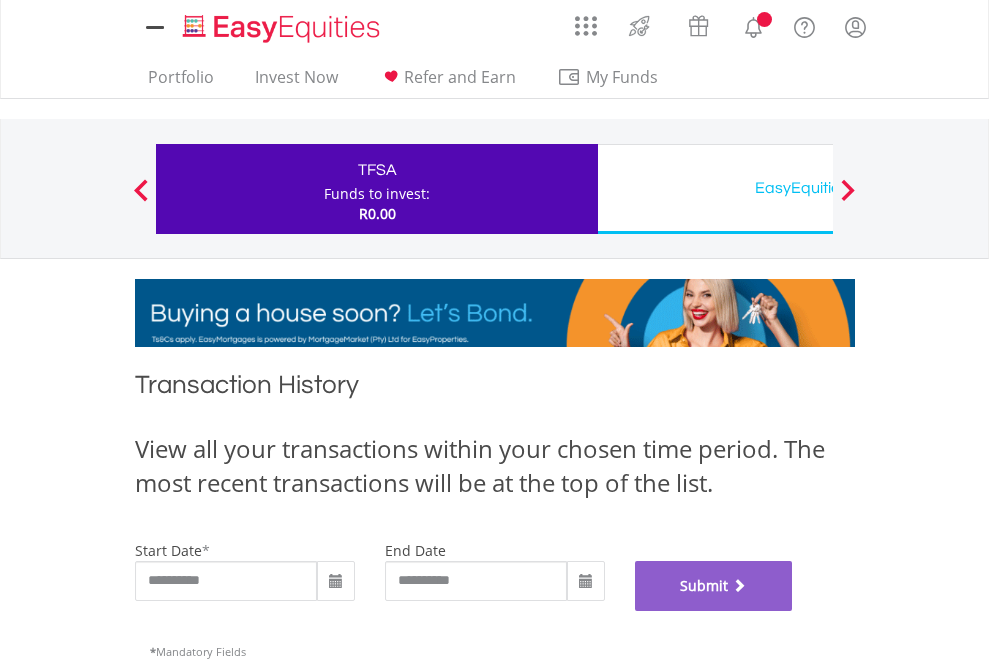 scroll, scrollTop: 811, scrollLeft: 0, axis: vertical 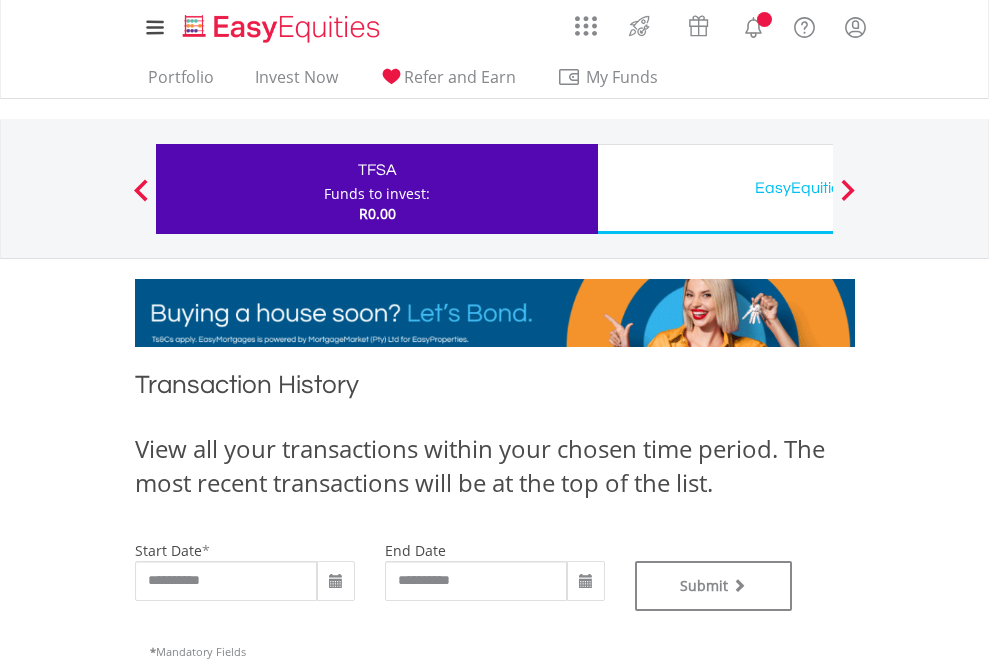 click on "EasyEquities USD" at bounding box center (818, 188) 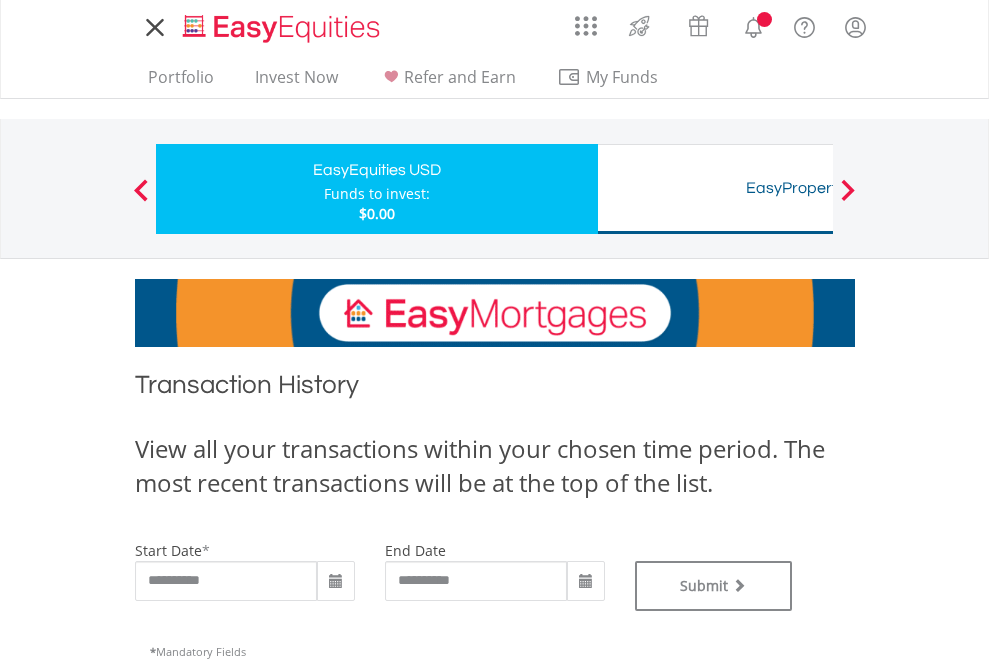 scroll, scrollTop: 0, scrollLeft: 0, axis: both 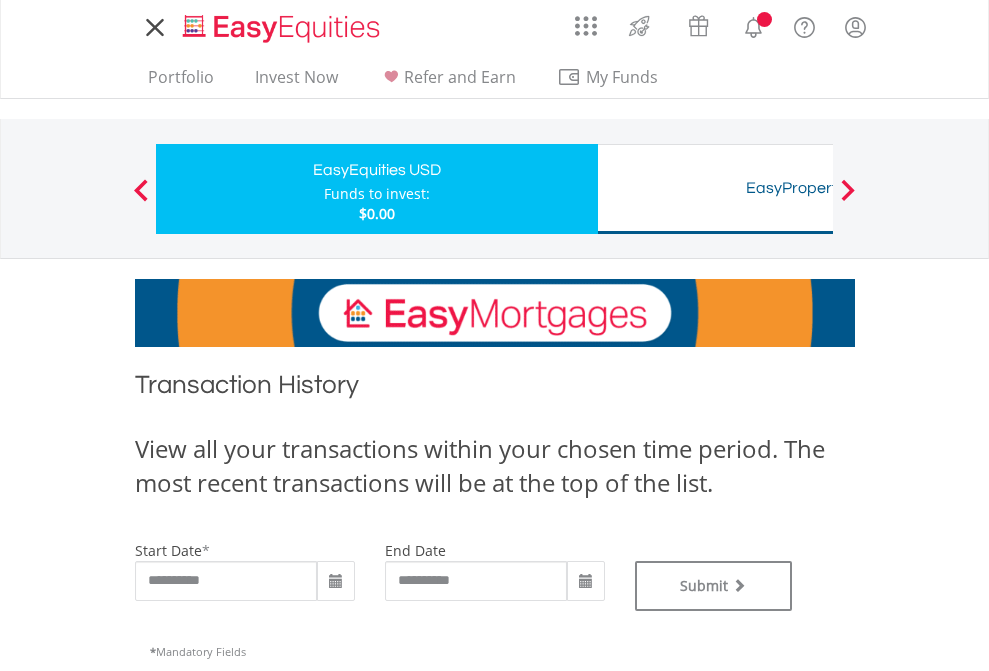 type on "**********" 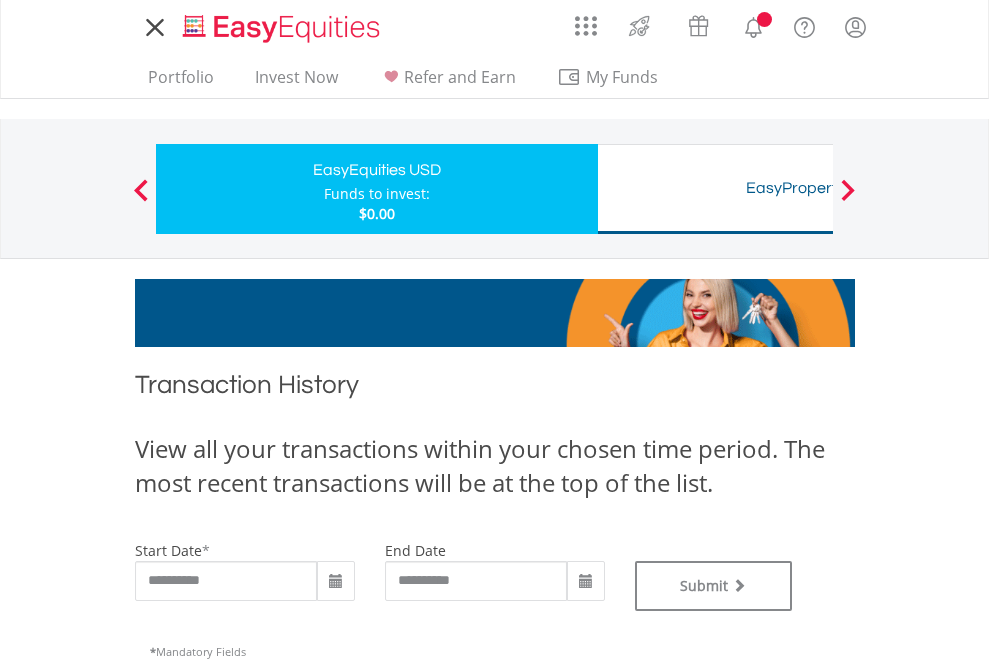 type on "**********" 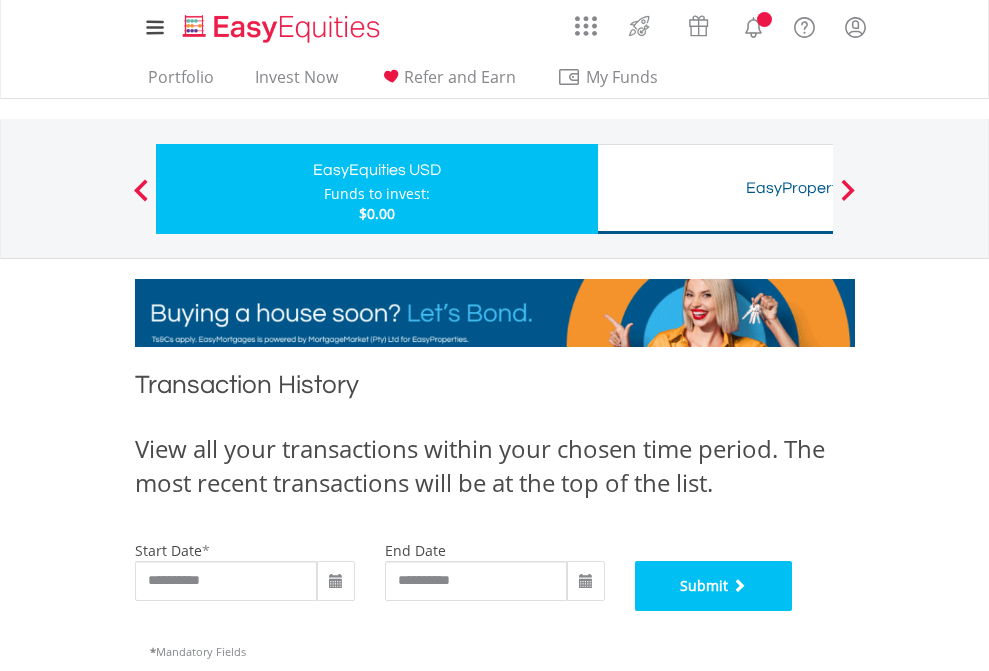 click on "Submit" at bounding box center (714, 586) 